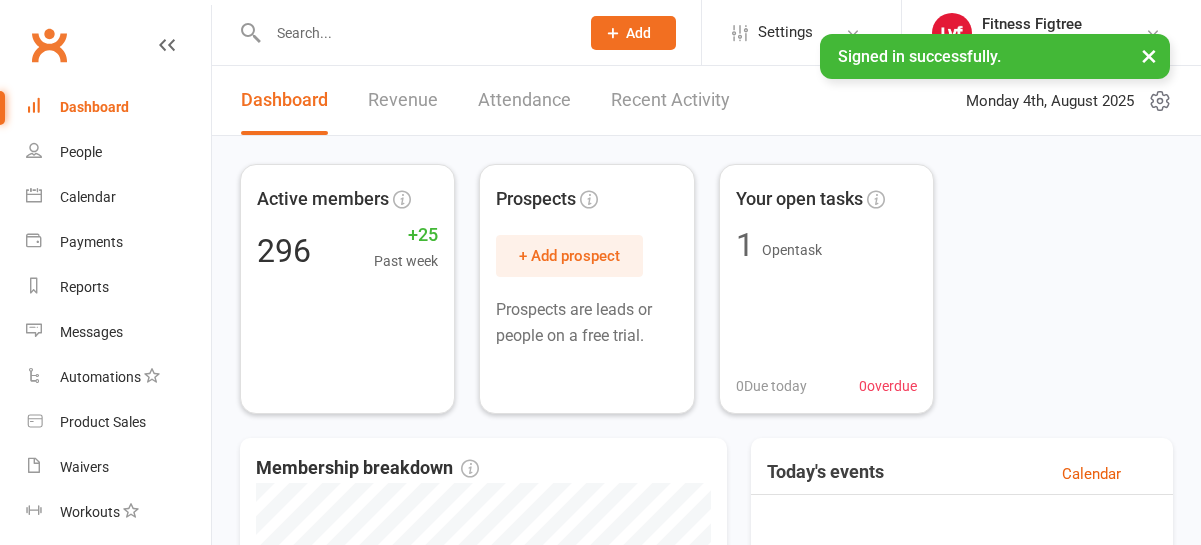 scroll, scrollTop: 0, scrollLeft: 0, axis: both 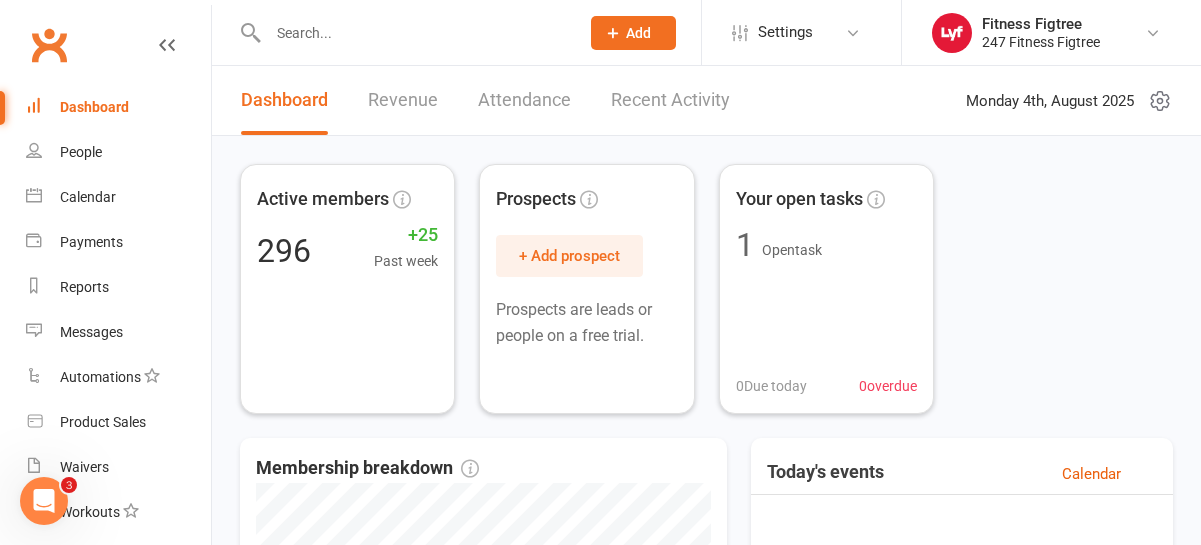 click on "Active members 296 +25 Past week Prospects + Add prospect Prospects are leads or people on a free trial. Your open tasks   1 Open  task 0  Due today 0  overdue" at bounding box center (706, 289) 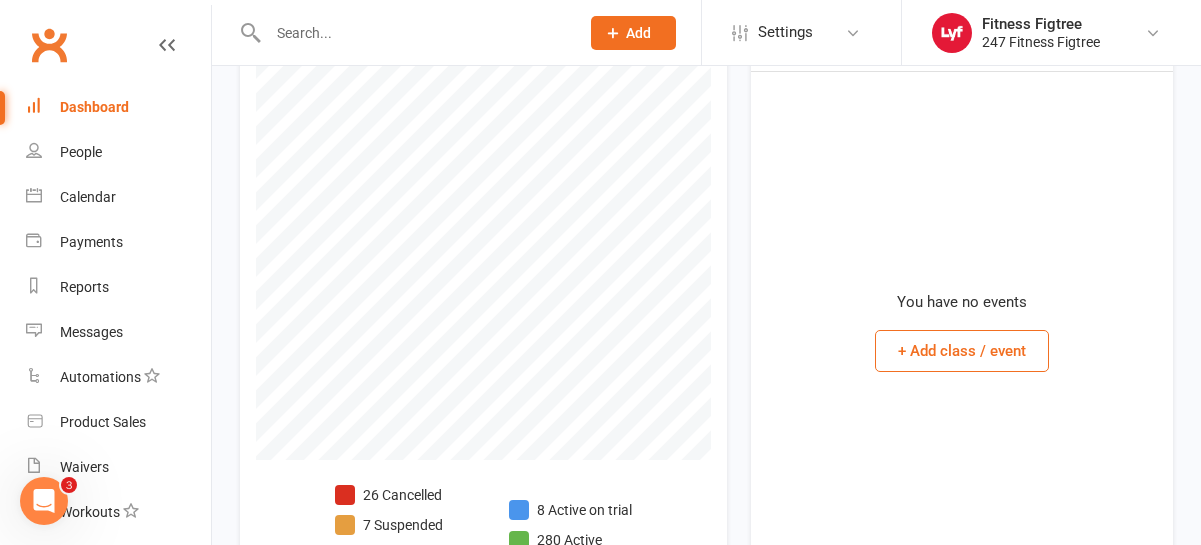 scroll, scrollTop: 0, scrollLeft: 0, axis: both 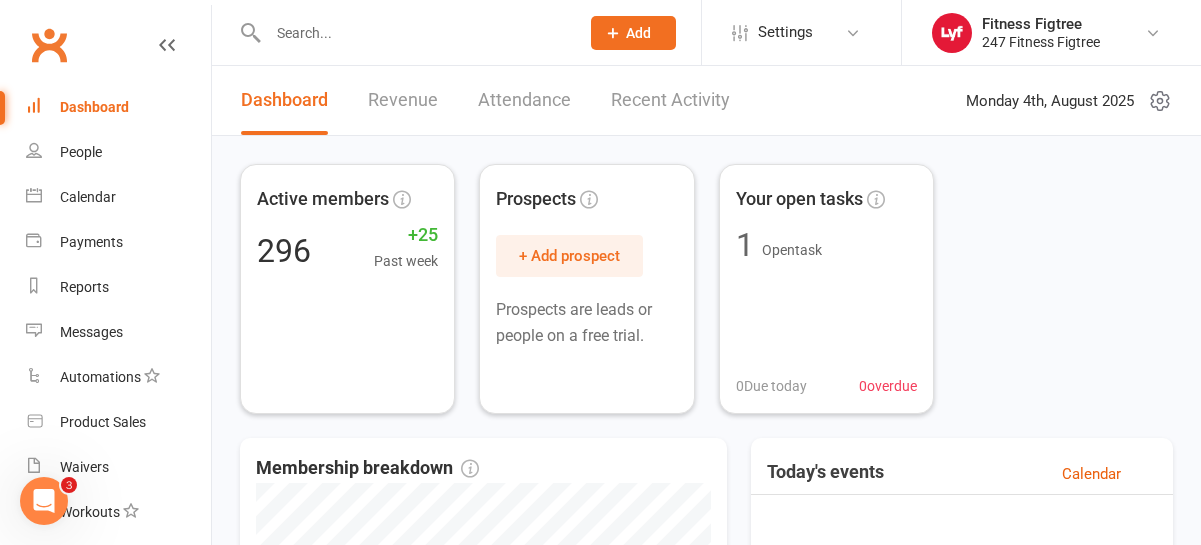 click at bounding box center (413, 33) 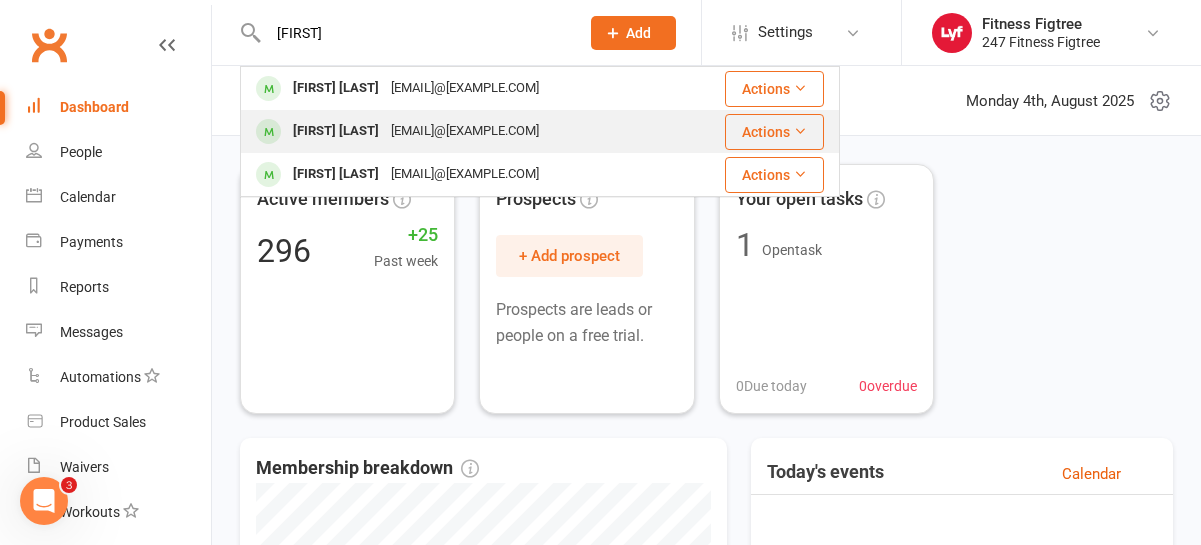 type on "[FIRST]" 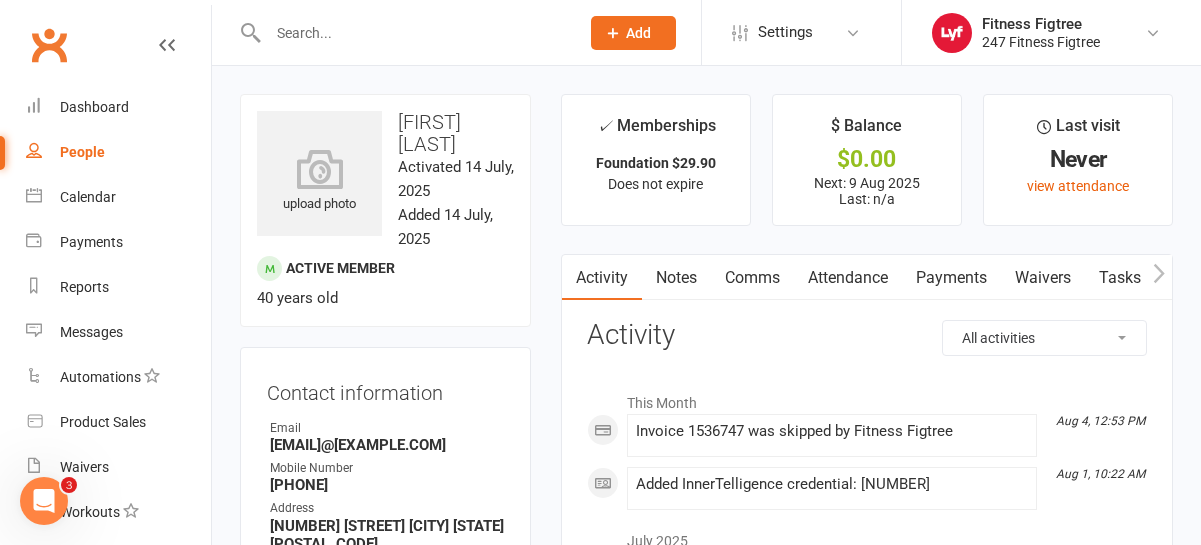 click on "Waivers" at bounding box center [1043, 278] 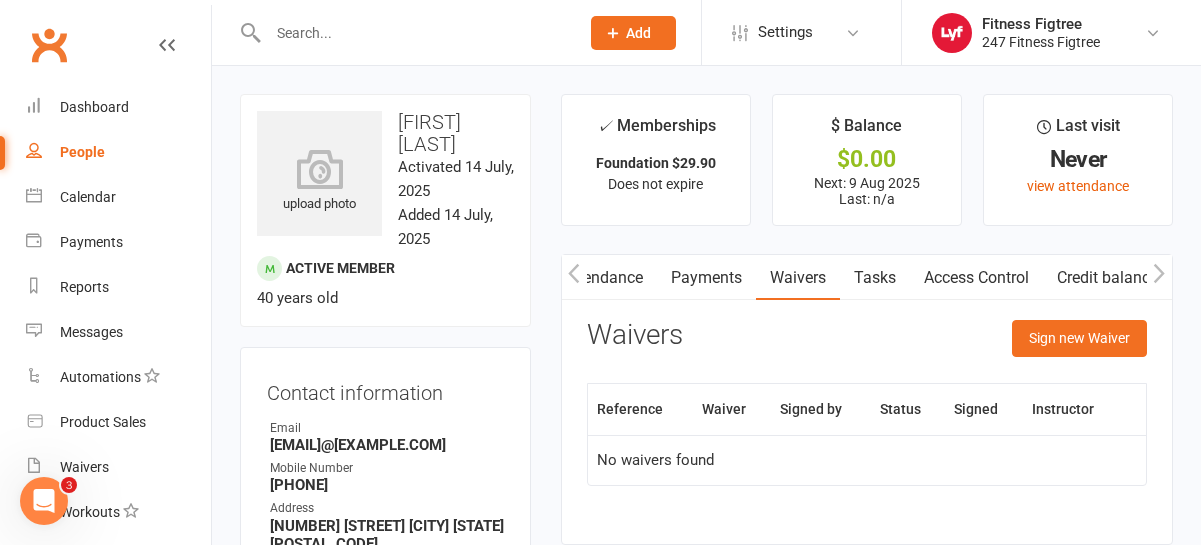 scroll, scrollTop: 0, scrollLeft: 0, axis: both 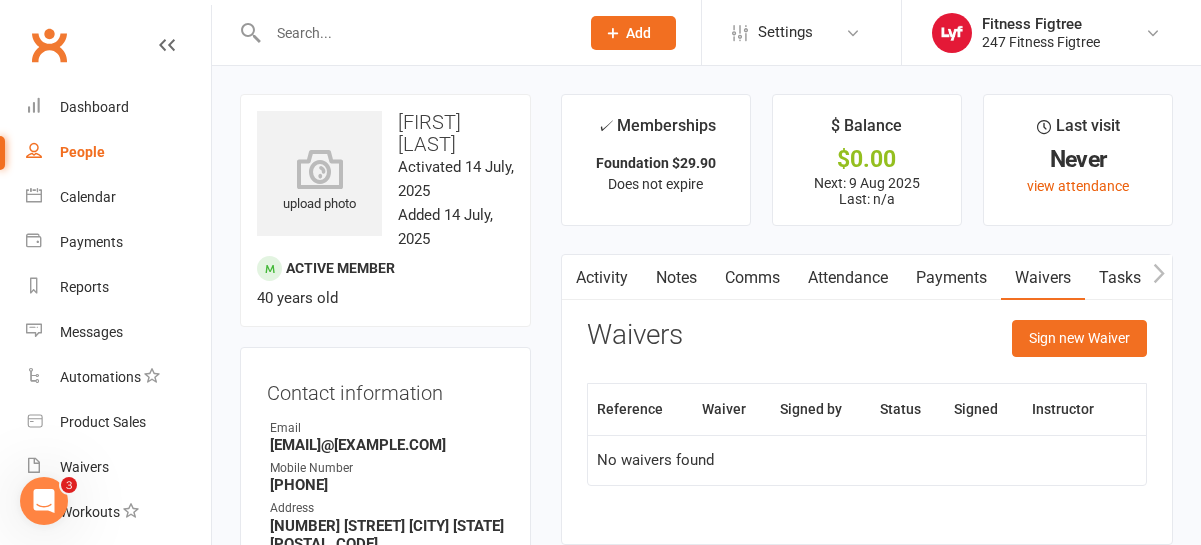 click on "Activity" at bounding box center [602, 278] 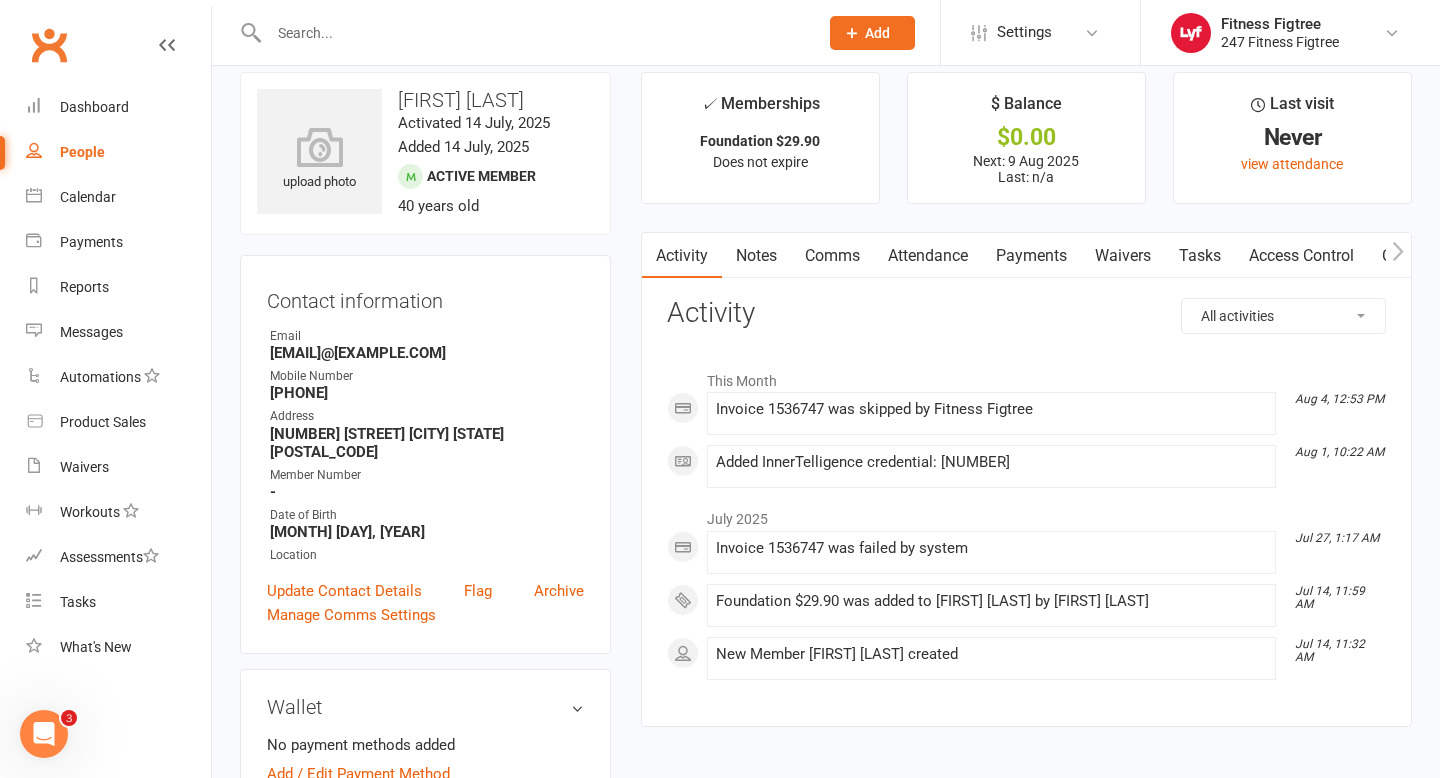 scroll, scrollTop: 0, scrollLeft: 0, axis: both 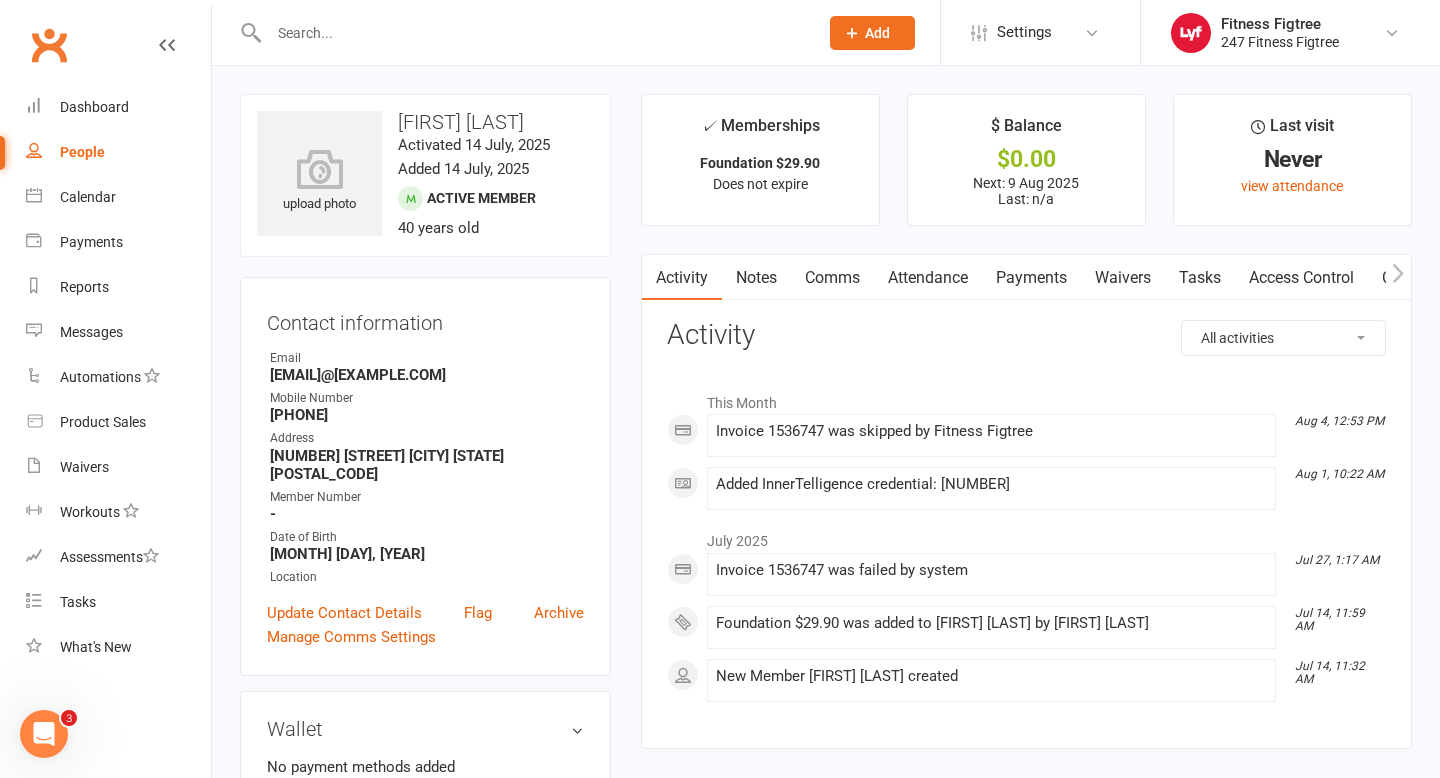 click on "Payments" at bounding box center [1031, 278] 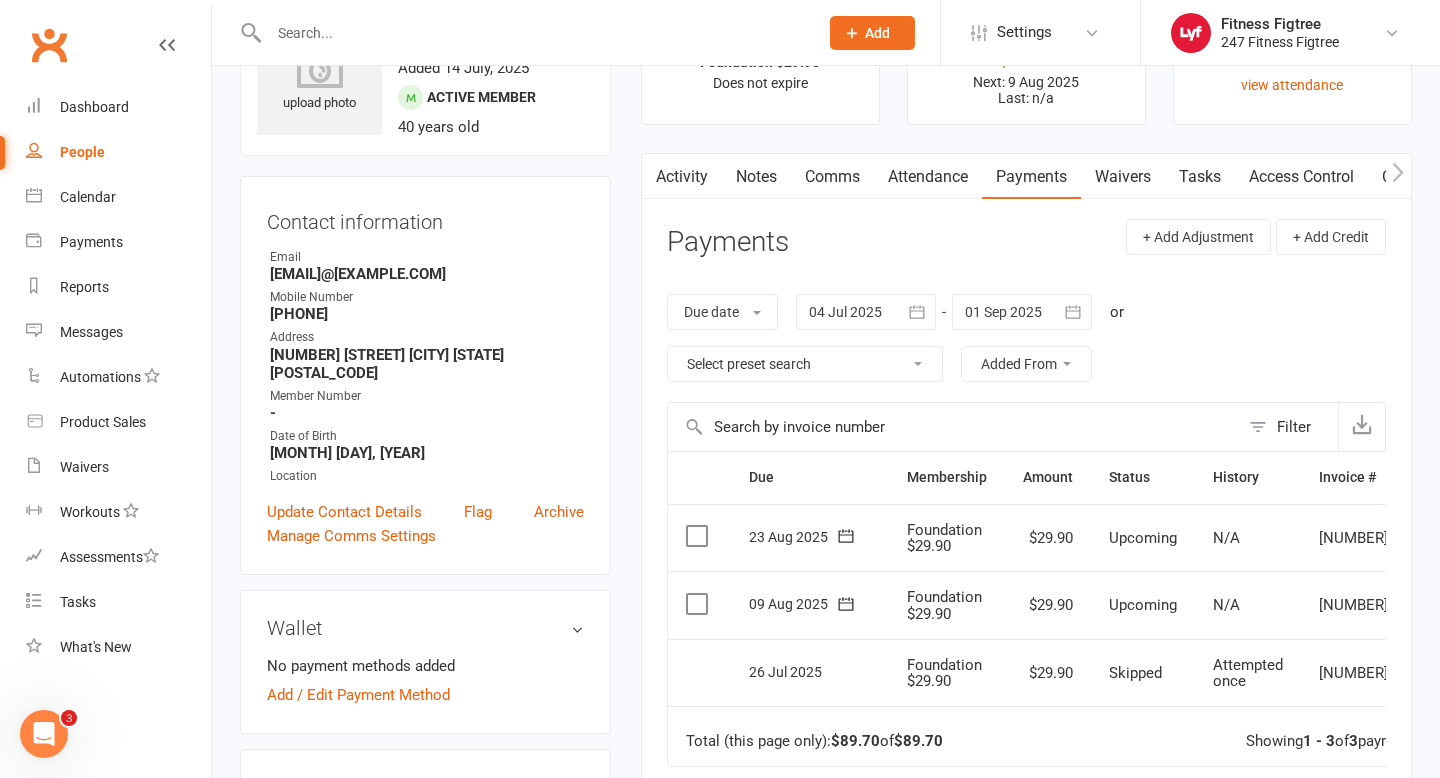 scroll, scrollTop: 0, scrollLeft: 0, axis: both 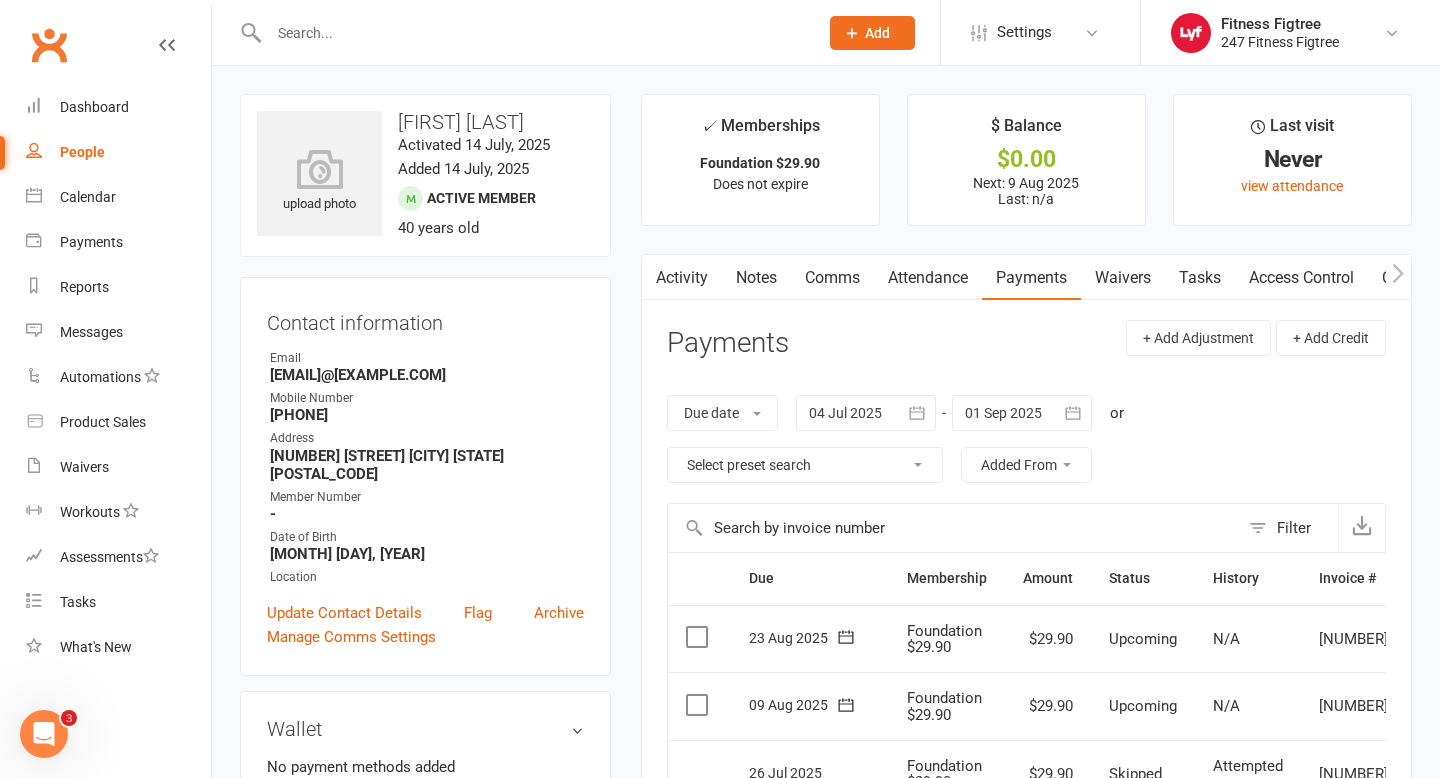 click on "Waivers" at bounding box center (1123, 278) 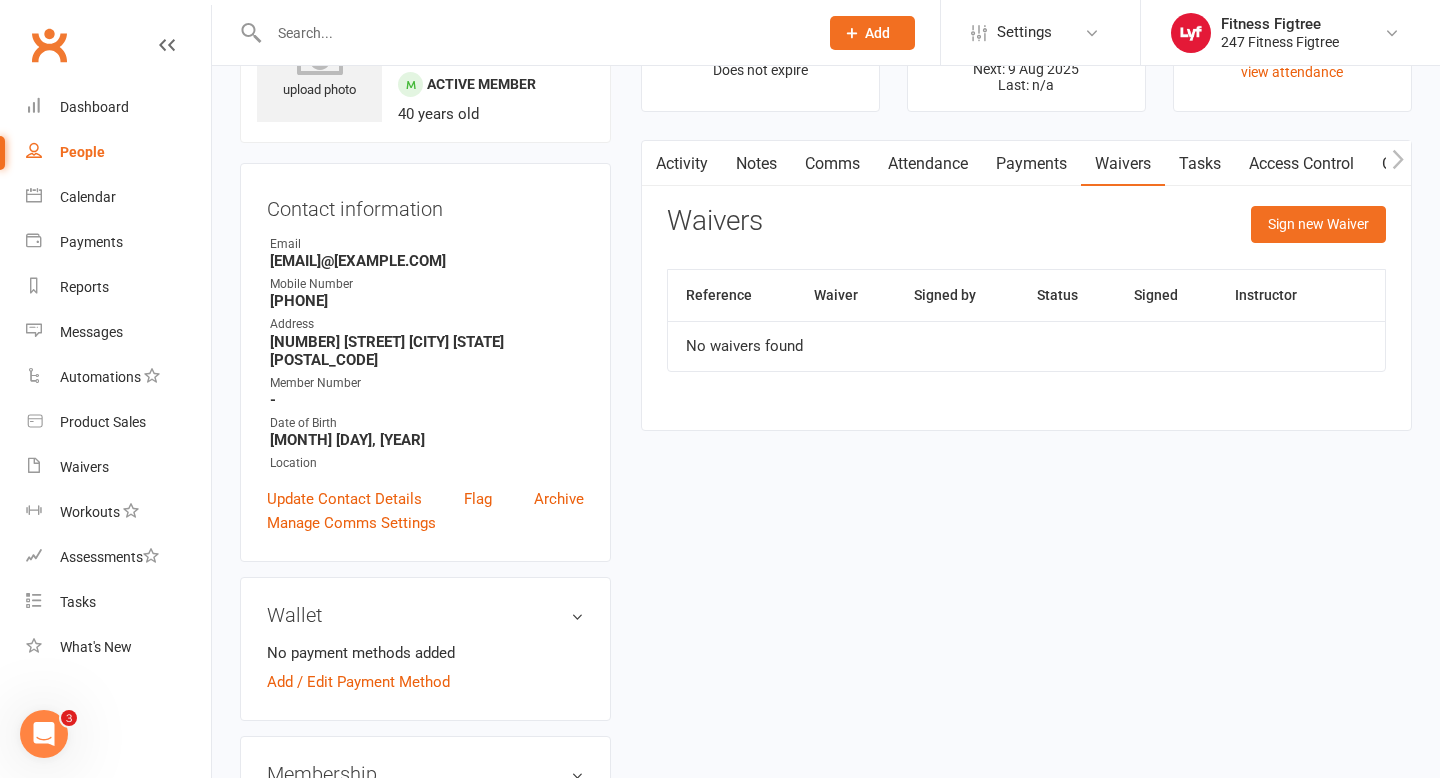 scroll, scrollTop: 0, scrollLeft: 0, axis: both 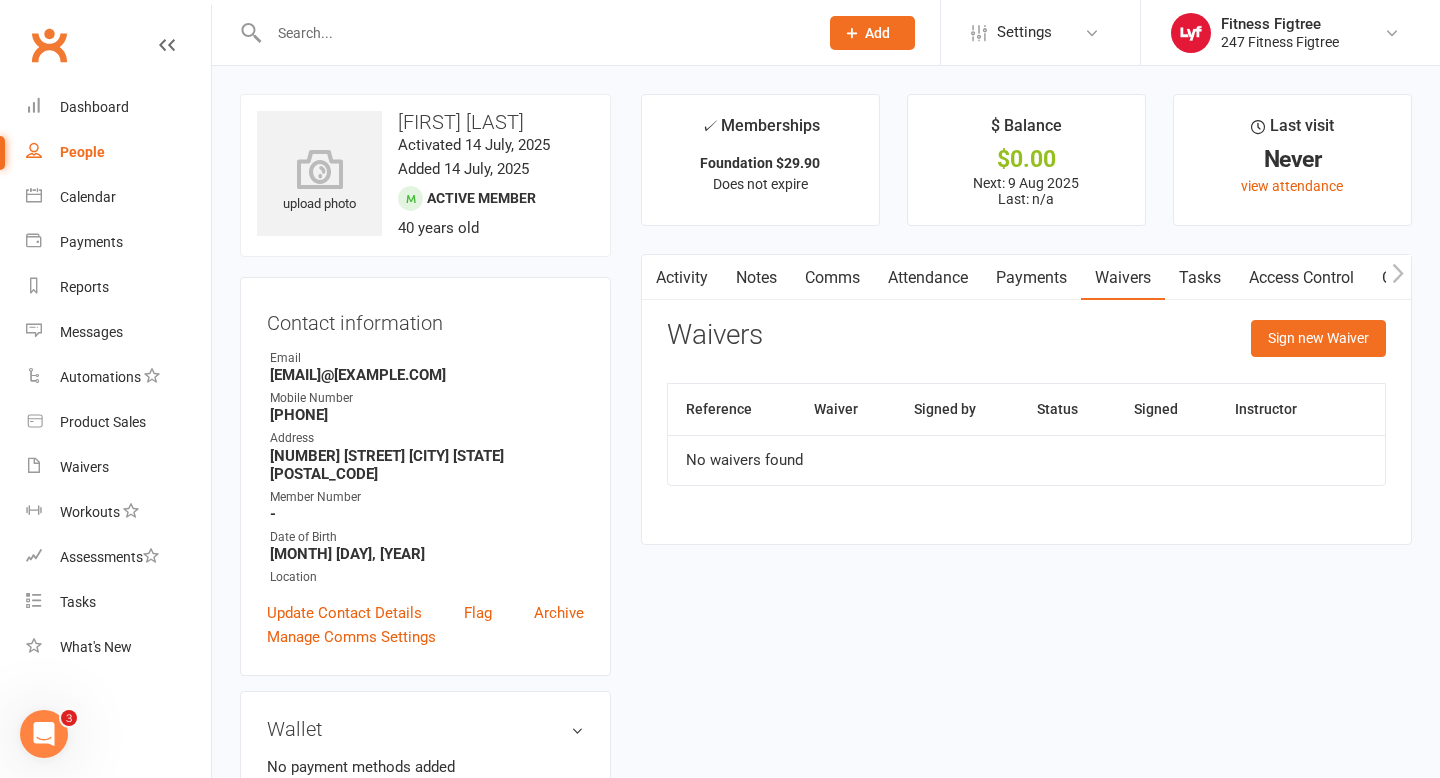 click on "Activity" at bounding box center [682, 278] 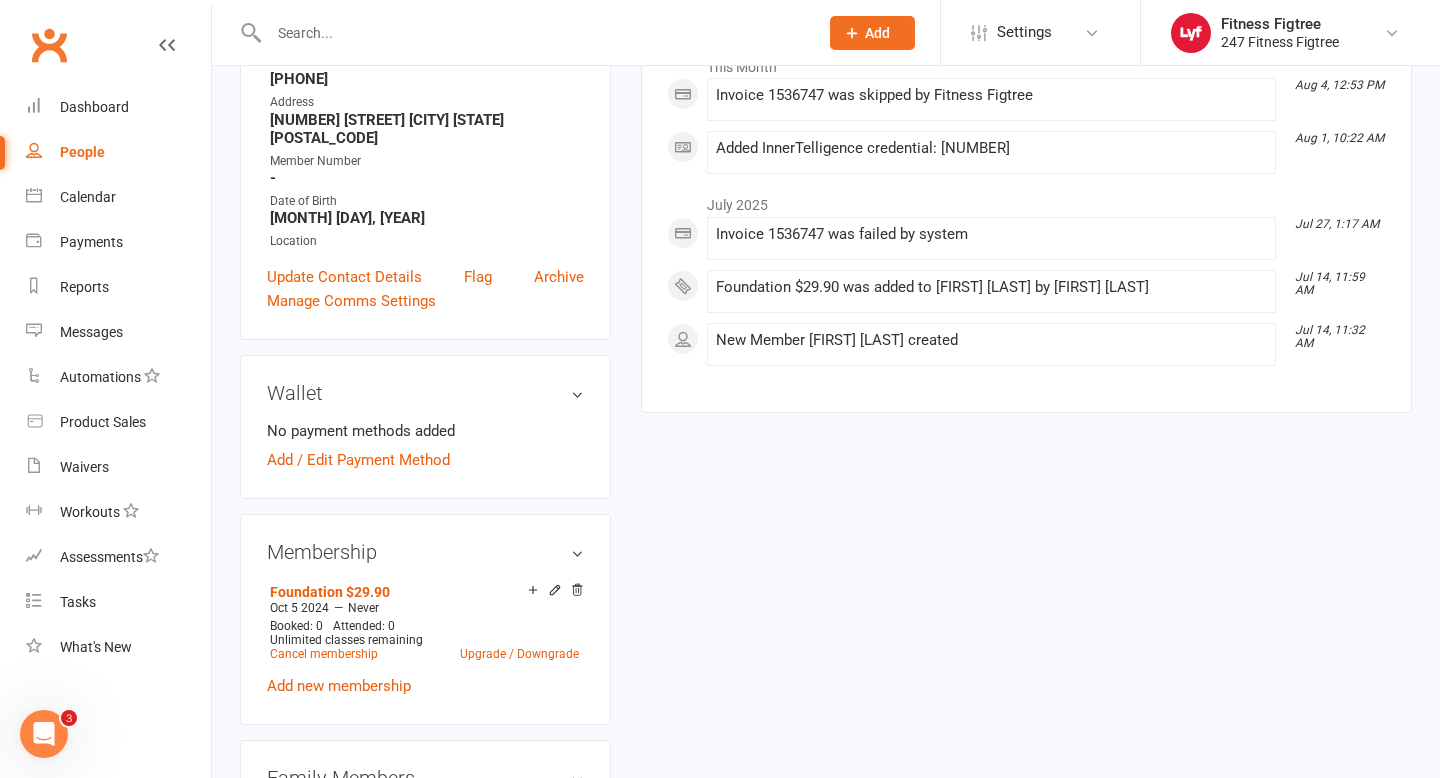 scroll, scrollTop: 0, scrollLeft: 0, axis: both 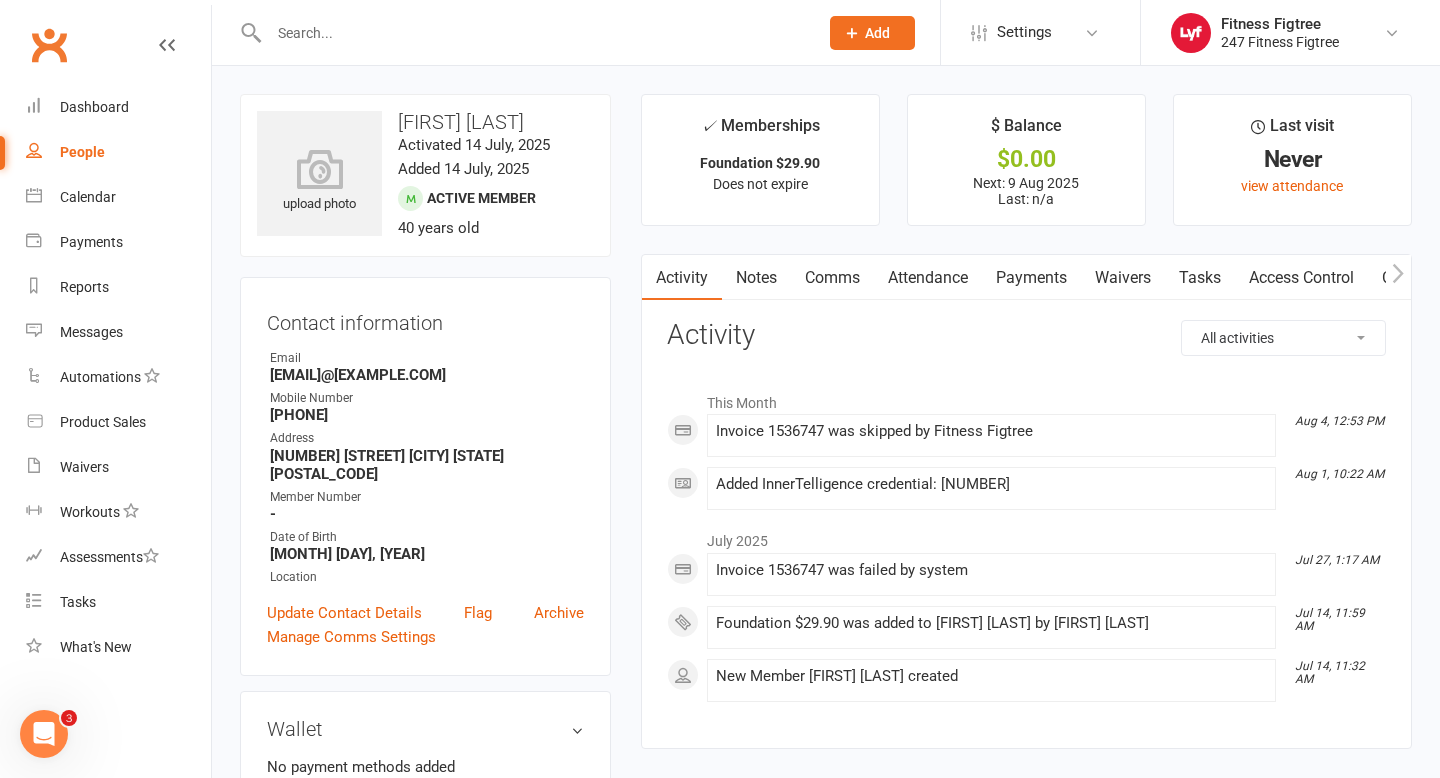click on "Access Control" at bounding box center [1301, 278] 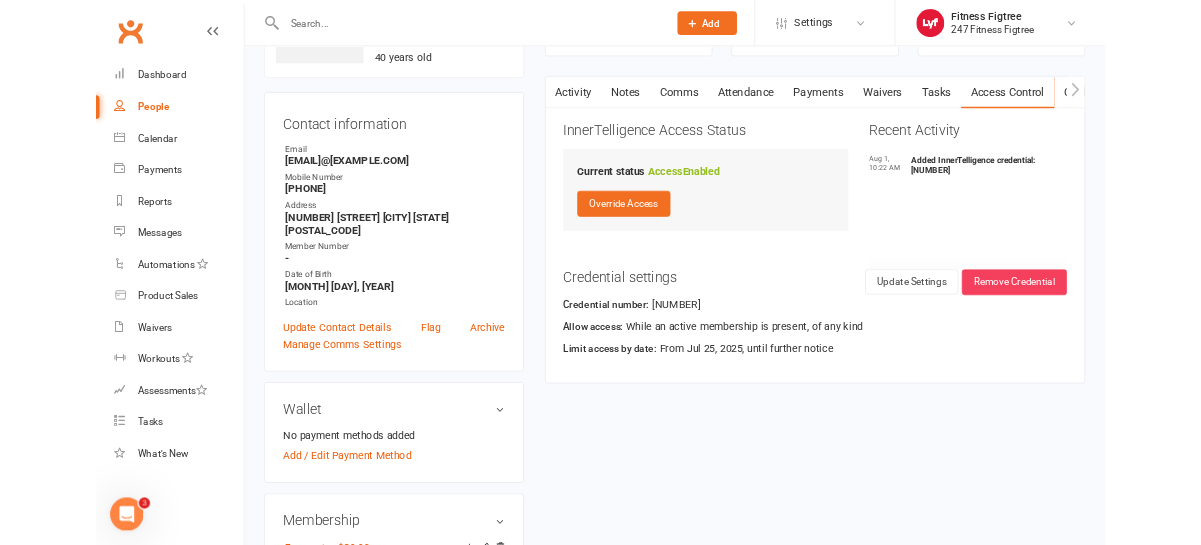 scroll, scrollTop: 0, scrollLeft: 0, axis: both 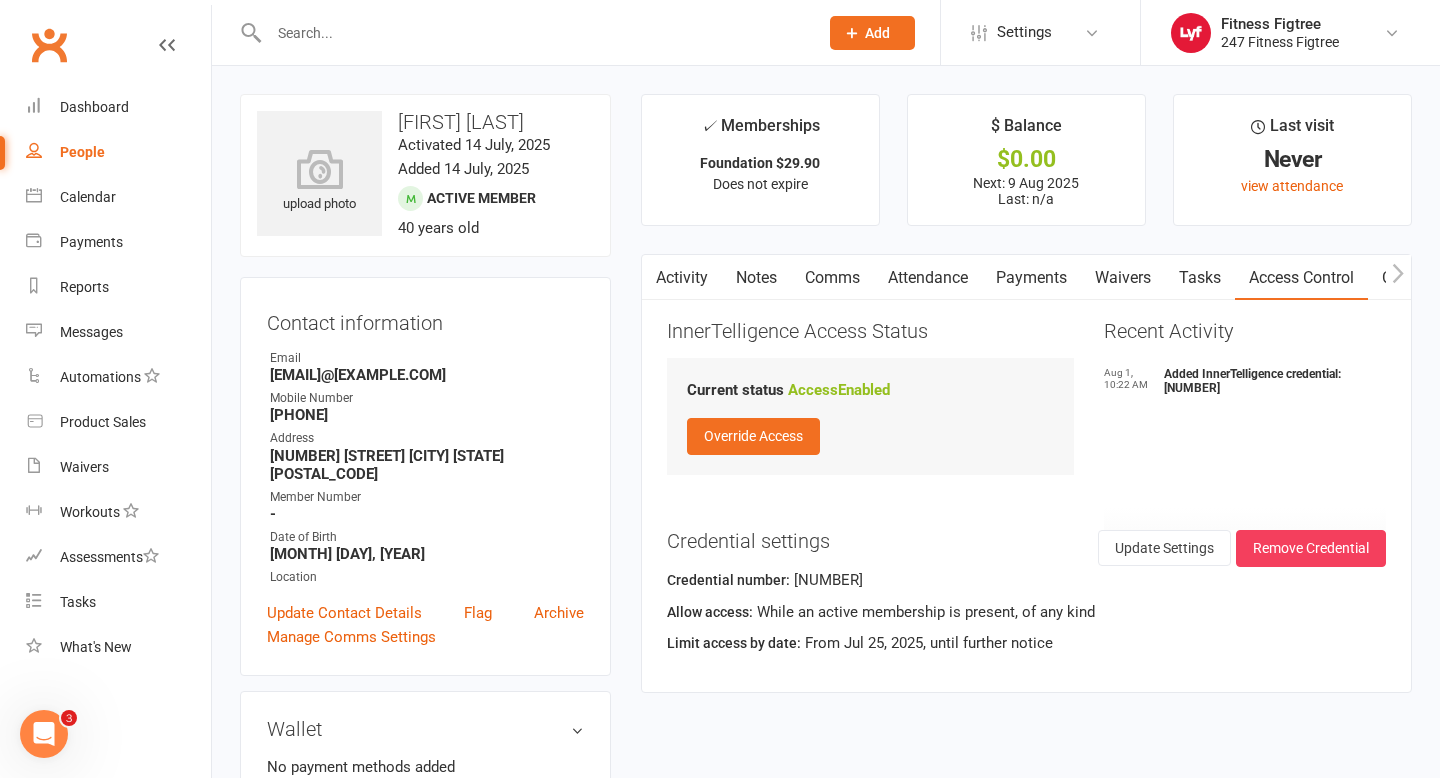 click on "Credential number:   [NUMBER]" 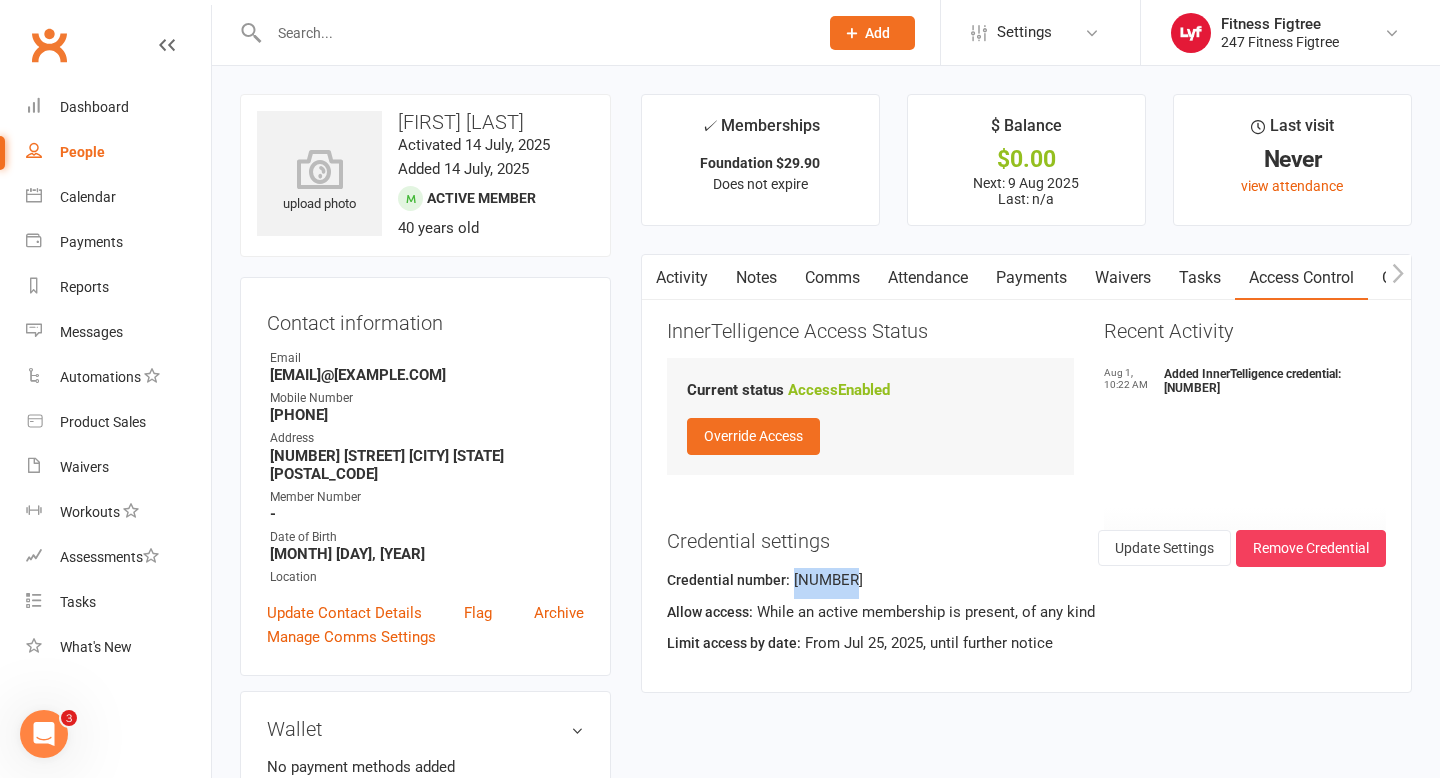 drag, startPoint x: 792, startPoint y: 576, endPoint x: 858, endPoint y: 577, distance: 66.007576 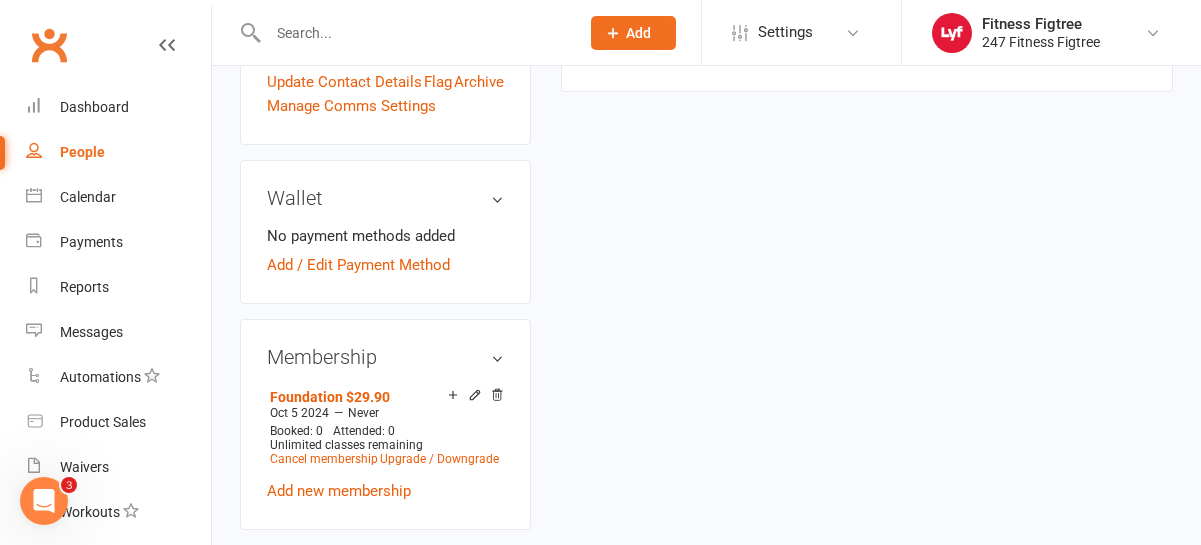 scroll, scrollTop: 0, scrollLeft: 0, axis: both 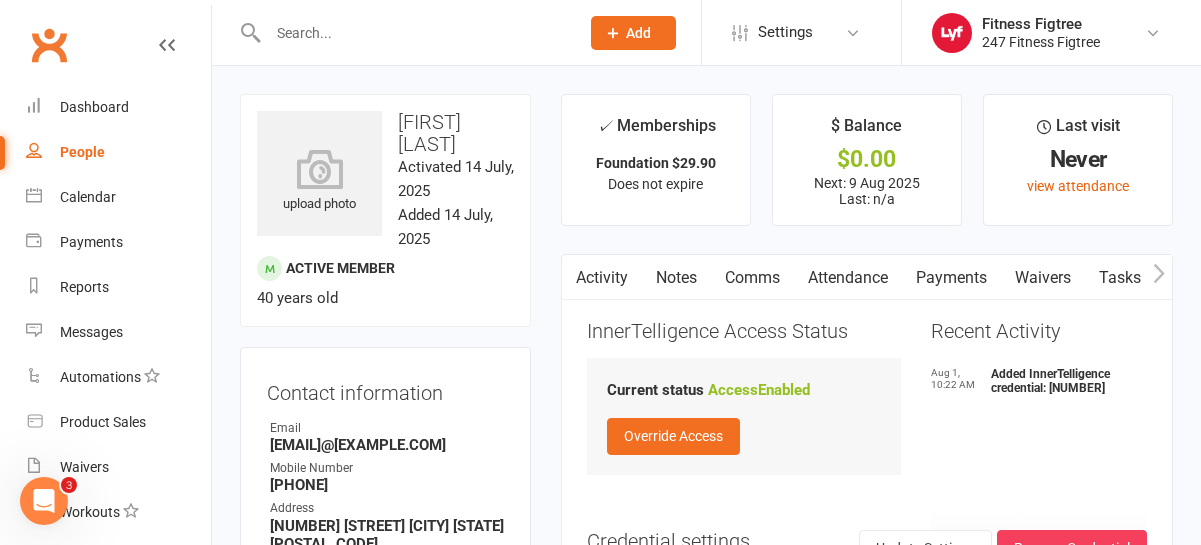 click at bounding box center (413, 33) 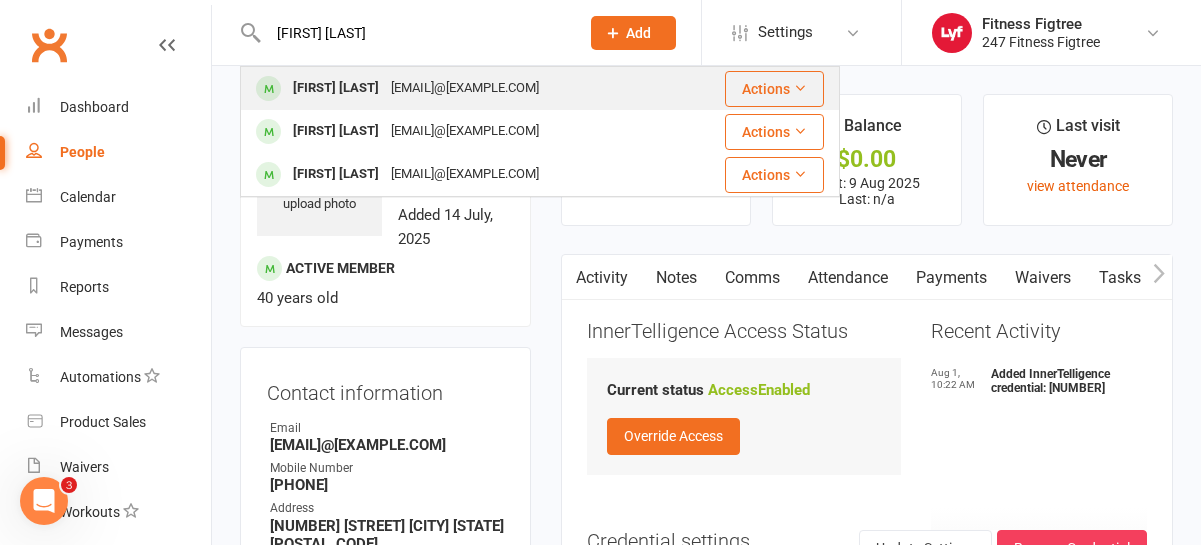 type on "[FIRST] [LAST]" 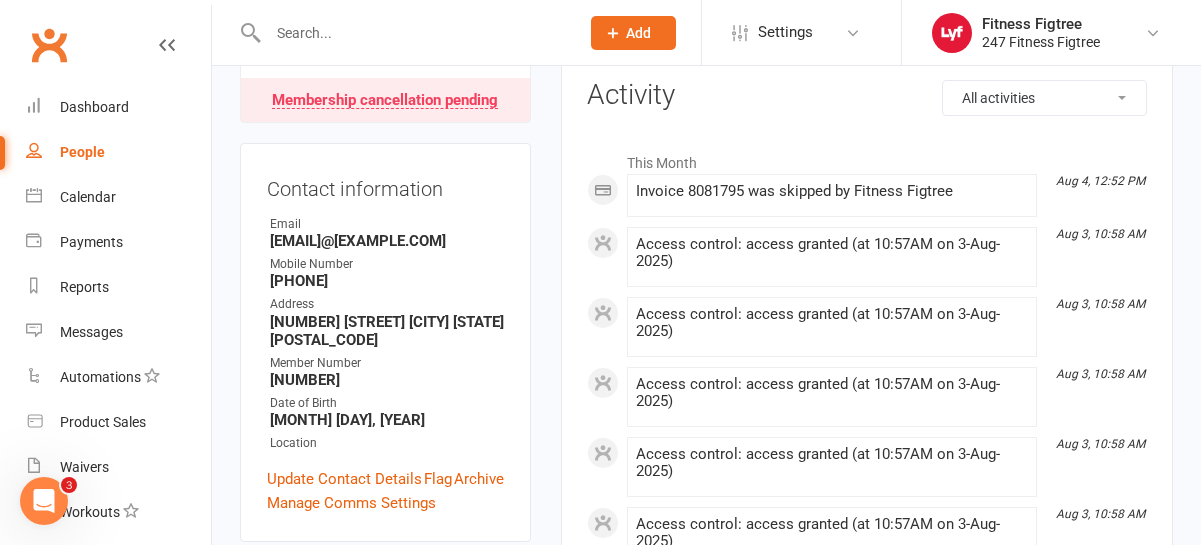 scroll, scrollTop: 433, scrollLeft: 0, axis: vertical 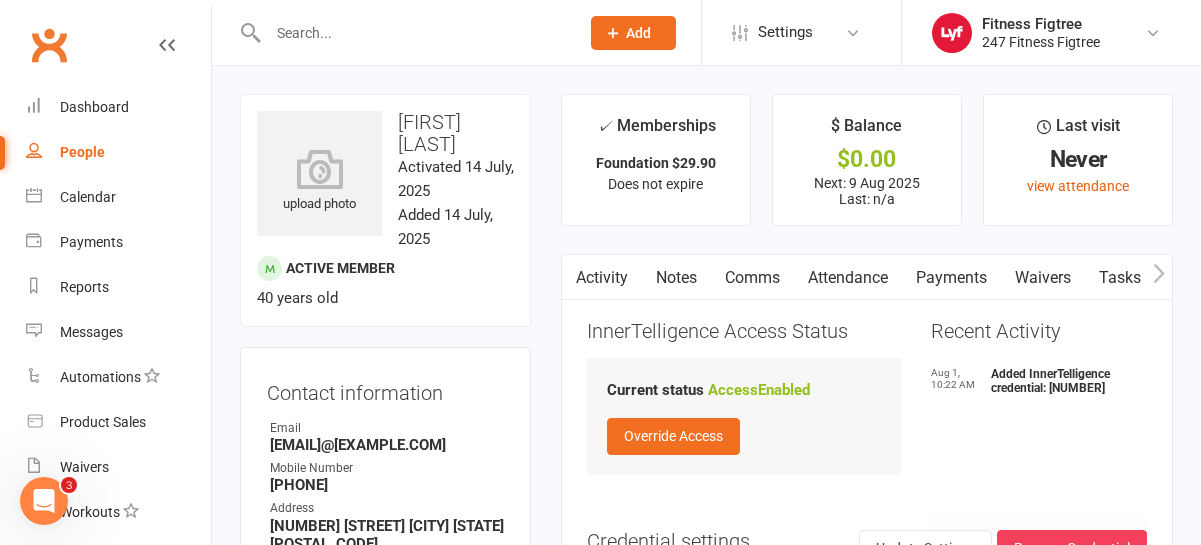 click on "upload photo [FIRST] [LAST] Activated 14 July, 2025 Added 14 July, 2025   Active member [AGE] years old  Contact information Owner   Email  [EMAIL]
Mobile Number  [PHONE]
Address  [NUMBER] [STREET] [CITY] [STATE] [POSTAL_CODE]
Member Number  -
Date of Birth  [MONTH] [DAY], [YEAR]
Location
Update Contact Details Flag Archive Manage Comms Settings
Wallet No payment methods added
Add / Edit Payment Method
Membership      Foundation $29.90 Oct 5 2024 — Never Booked: 0 Attended: 0 Unlimited classes remaining   Cancel membership Upgrade / Downgrade Add new membership
Family Members  No relationships found. Add link to existing contact  Add link to new contact
Suspensions  No active suspensions found. Add new suspension
Email / SMS Subscriptions  edit Unsubscribed from Emails No
Unsubscribed from SMSes No
Body Composition  edit Key Demographics  edit Fitness Goals  edit Emergency Contact Details  edit Trainer/Instructor  edit Add sections & fields Convert to NAC ✓ Memberships $0.00" at bounding box center [706, 1141] 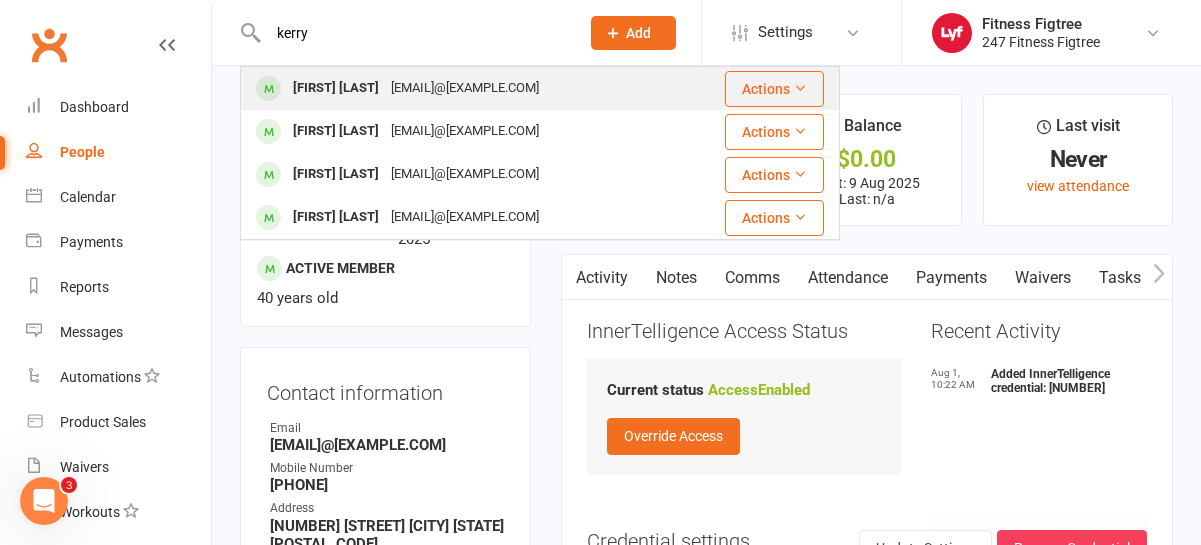 type on "kerry" 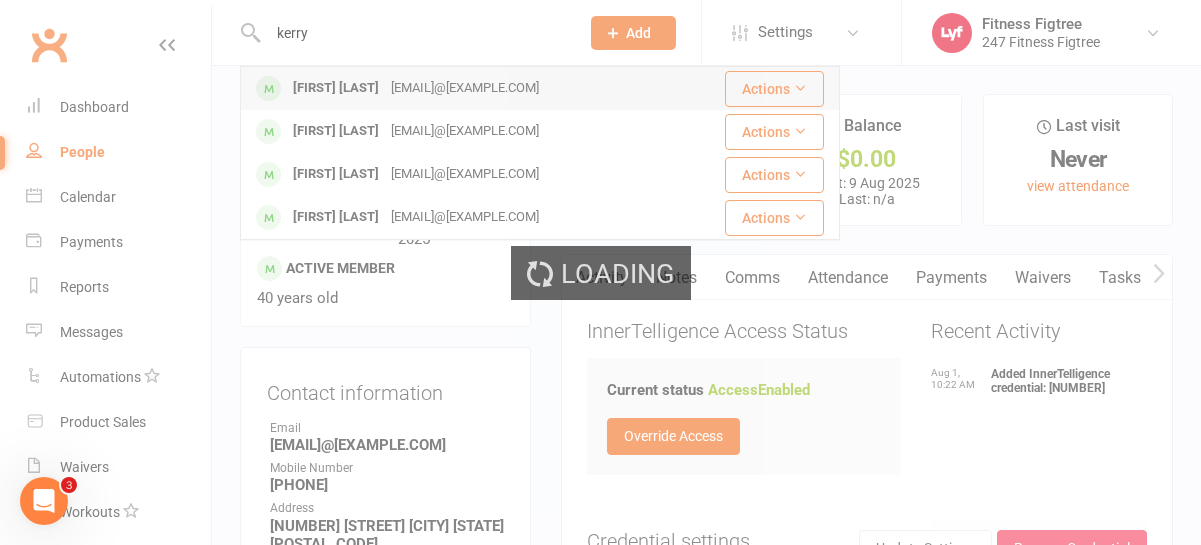 type 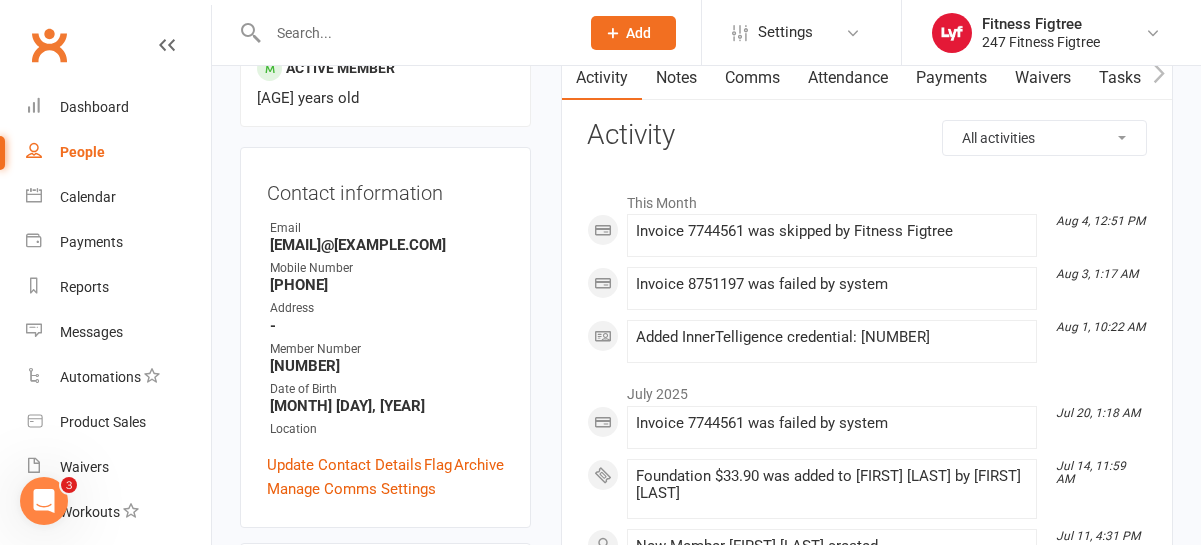 scroll, scrollTop: 0, scrollLeft: 0, axis: both 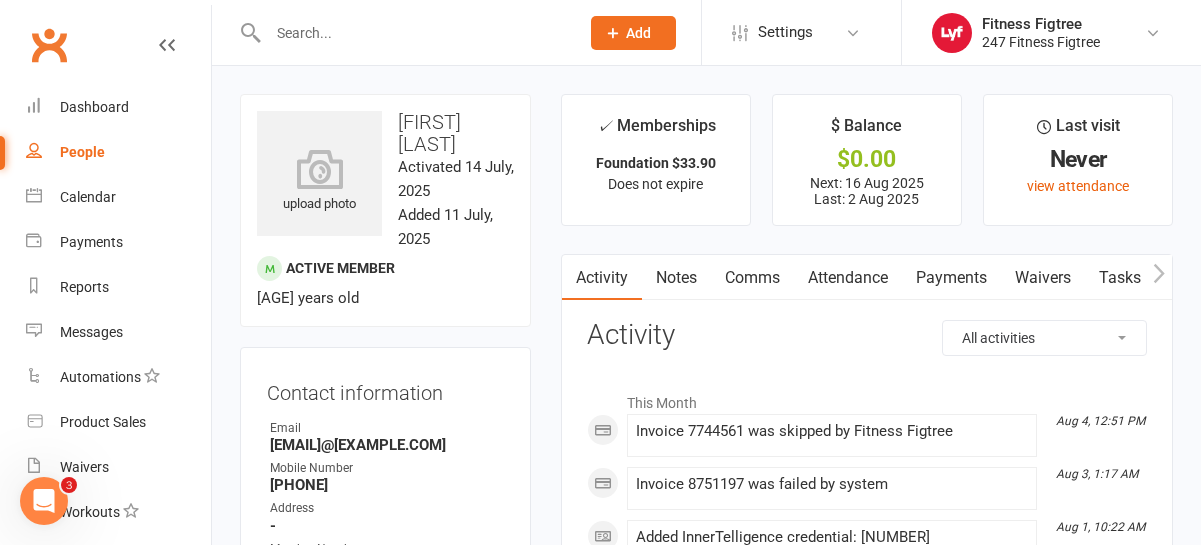click on "Waivers" at bounding box center [1043, 278] 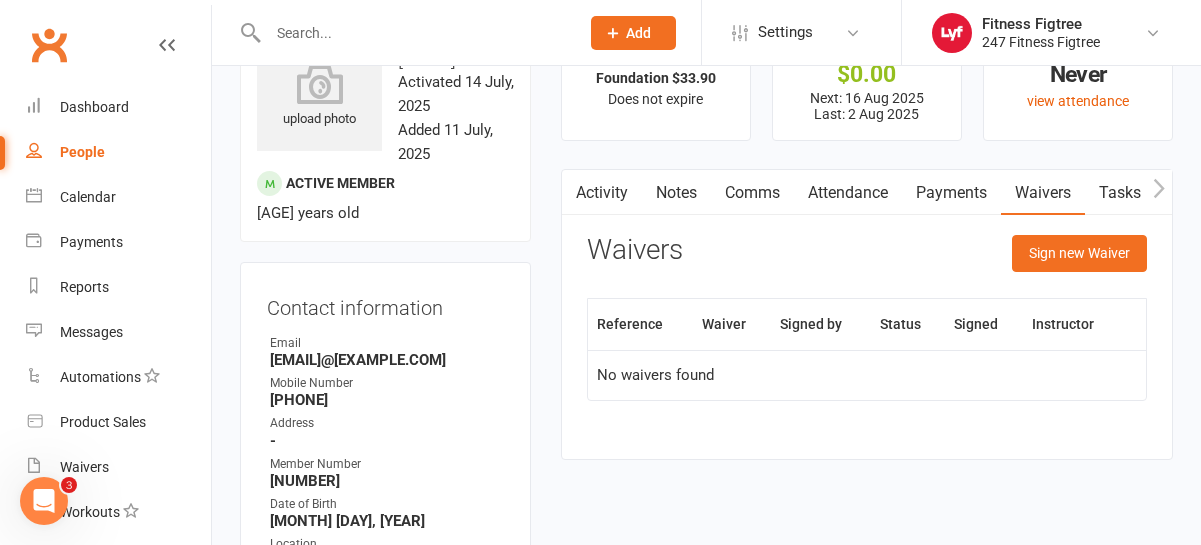 scroll, scrollTop: 0, scrollLeft: 0, axis: both 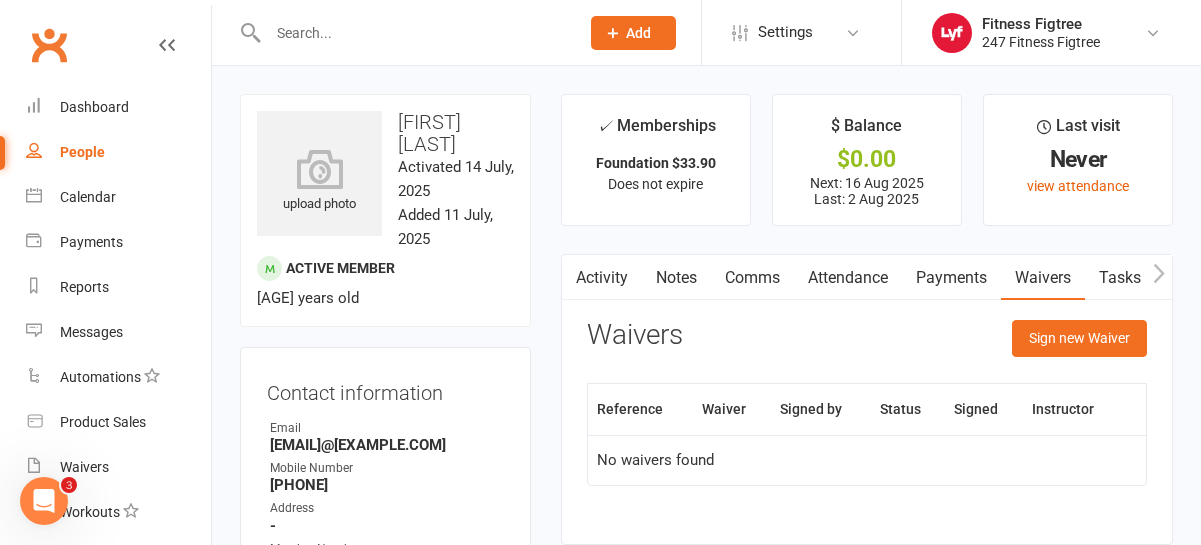click 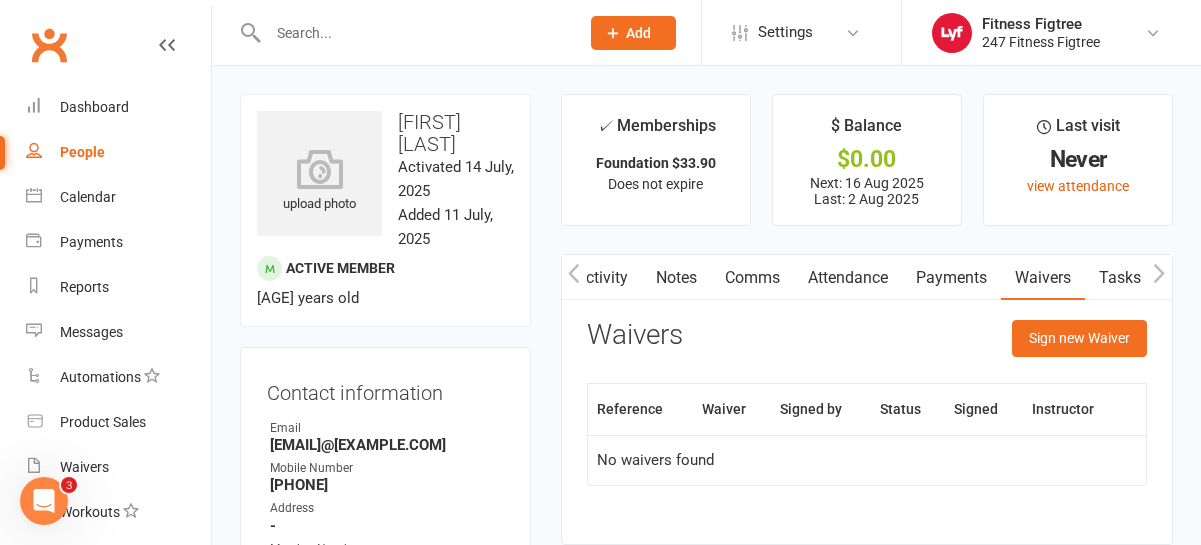 scroll, scrollTop: 0, scrollLeft: 253, axis: horizontal 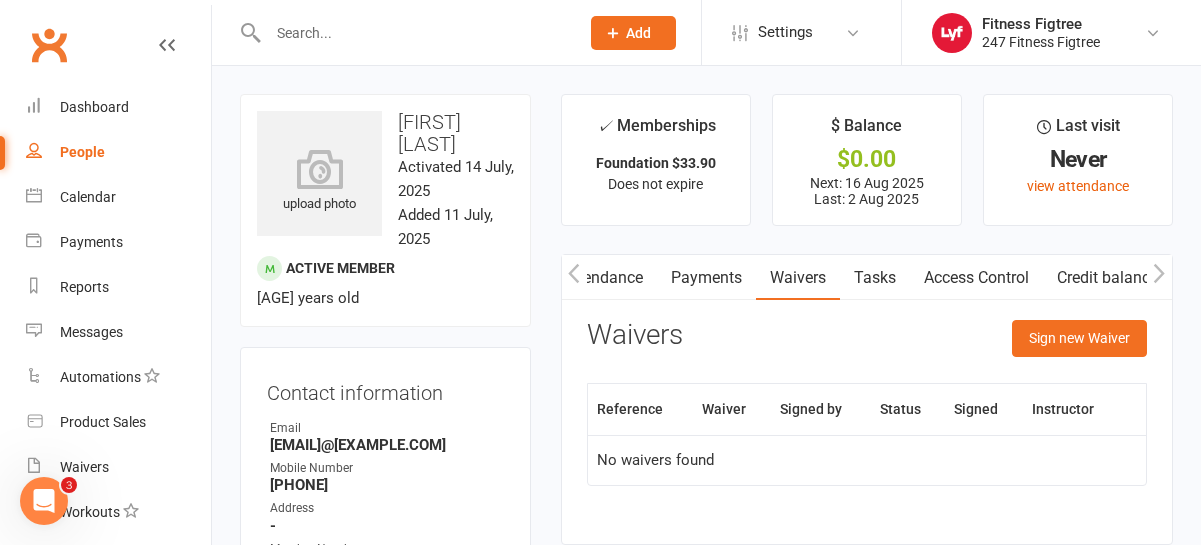 click on "Credit balance" at bounding box center [1107, 278] 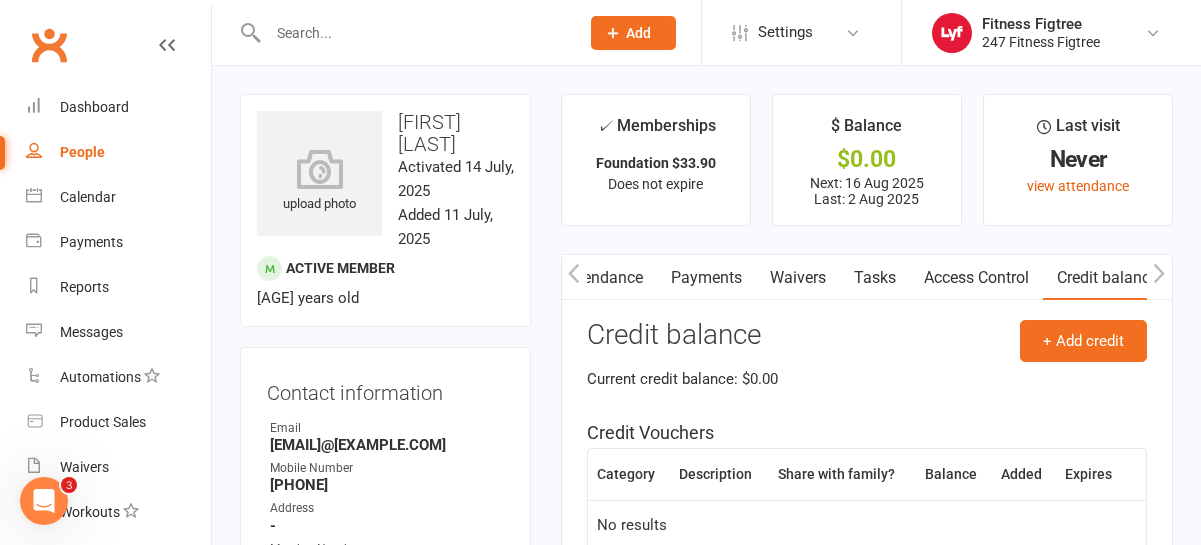 click on "Access Control" at bounding box center [976, 278] 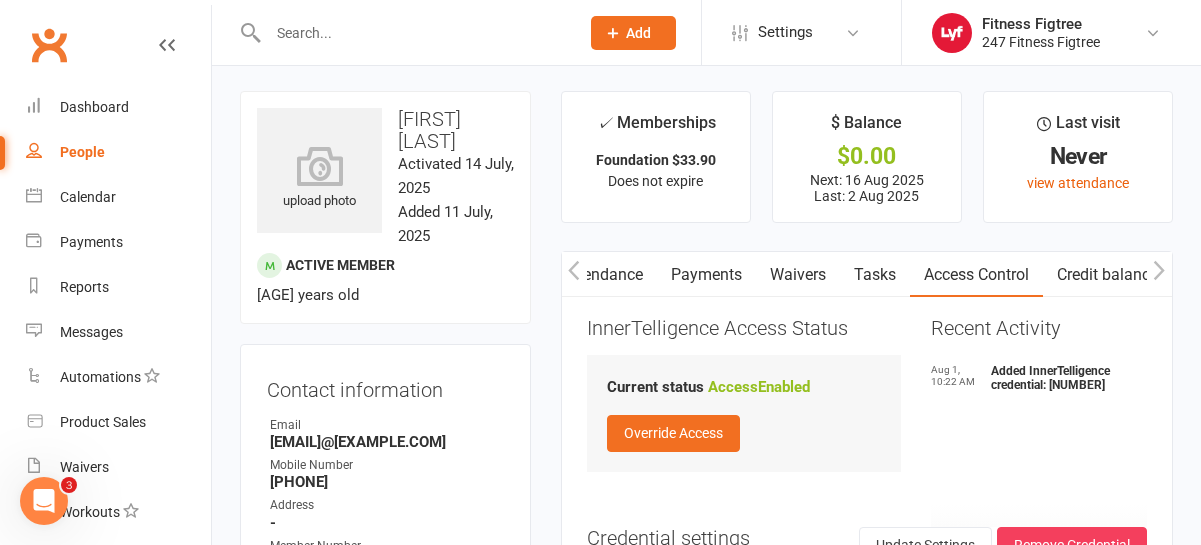scroll, scrollTop: 11, scrollLeft: 0, axis: vertical 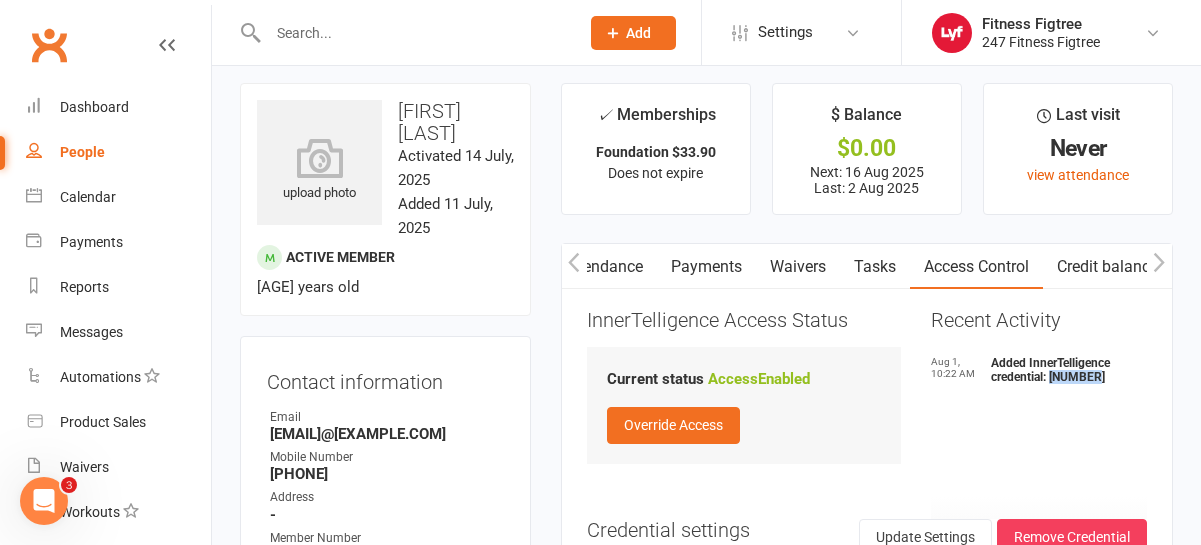 drag, startPoint x: 1052, startPoint y: 375, endPoint x: 1121, endPoint y: 373, distance: 69.02898 